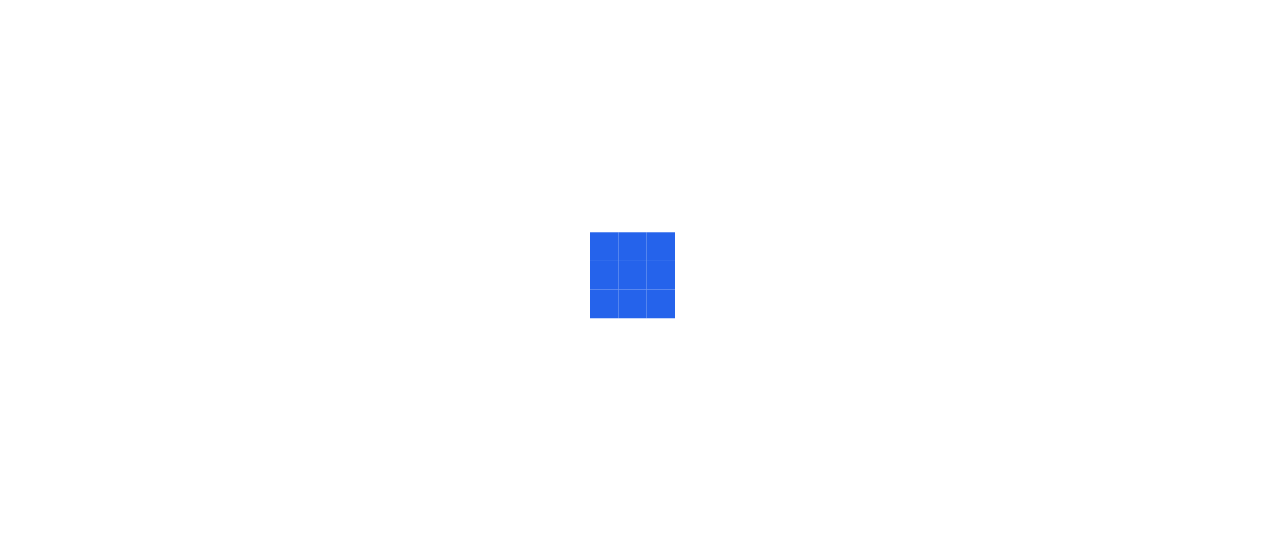 scroll, scrollTop: 0, scrollLeft: 0, axis: both 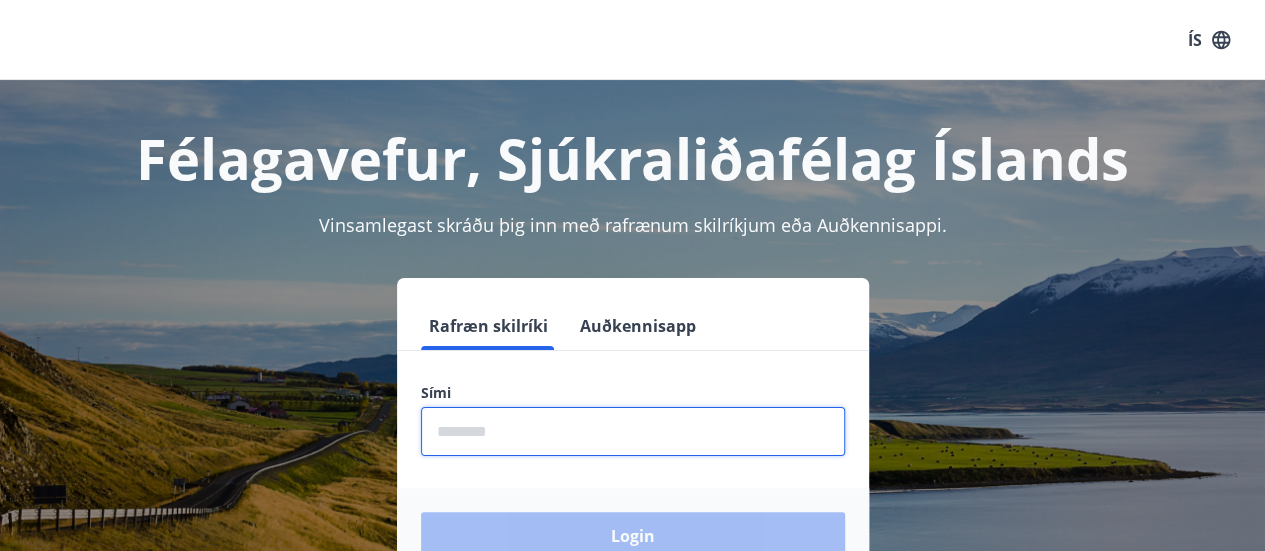 click at bounding box center [633, 431] 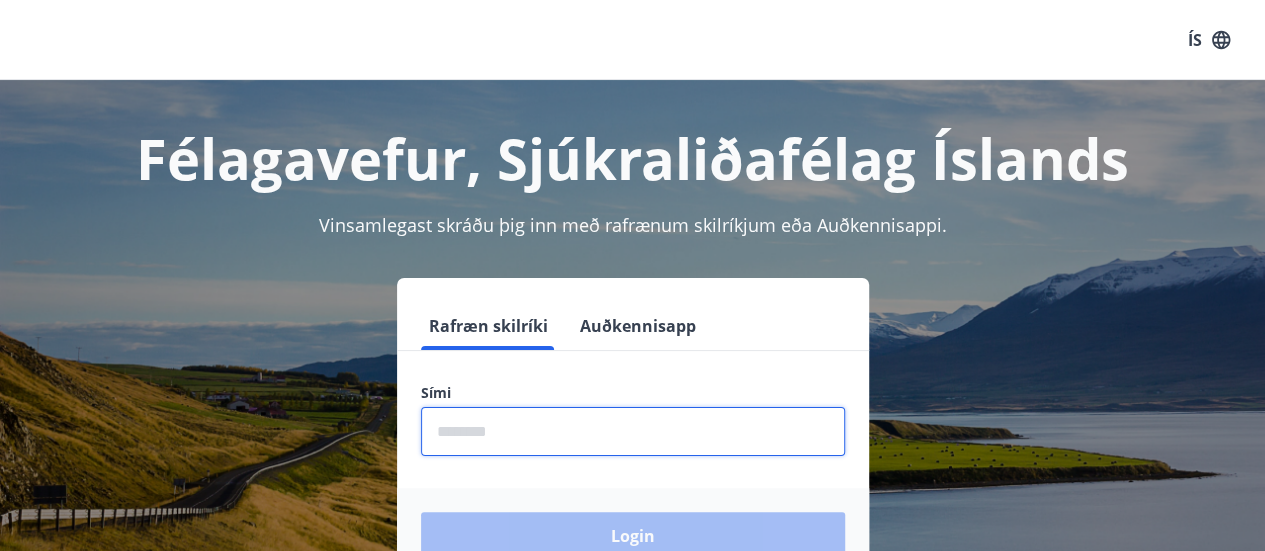 type on "********" 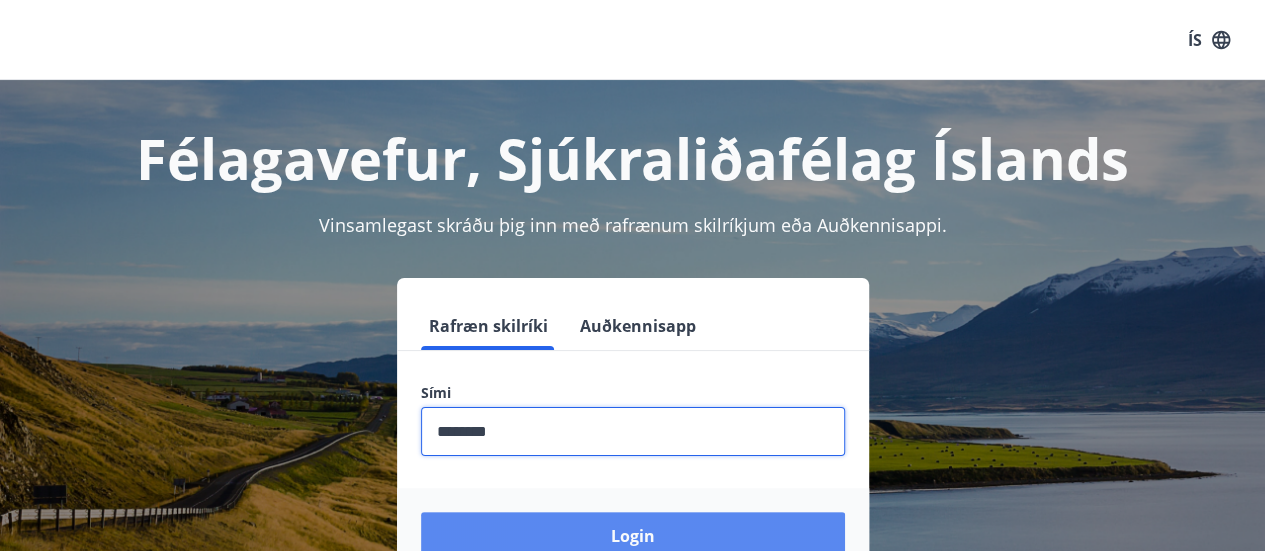 click on "Login" at bounding box center [633, 536] 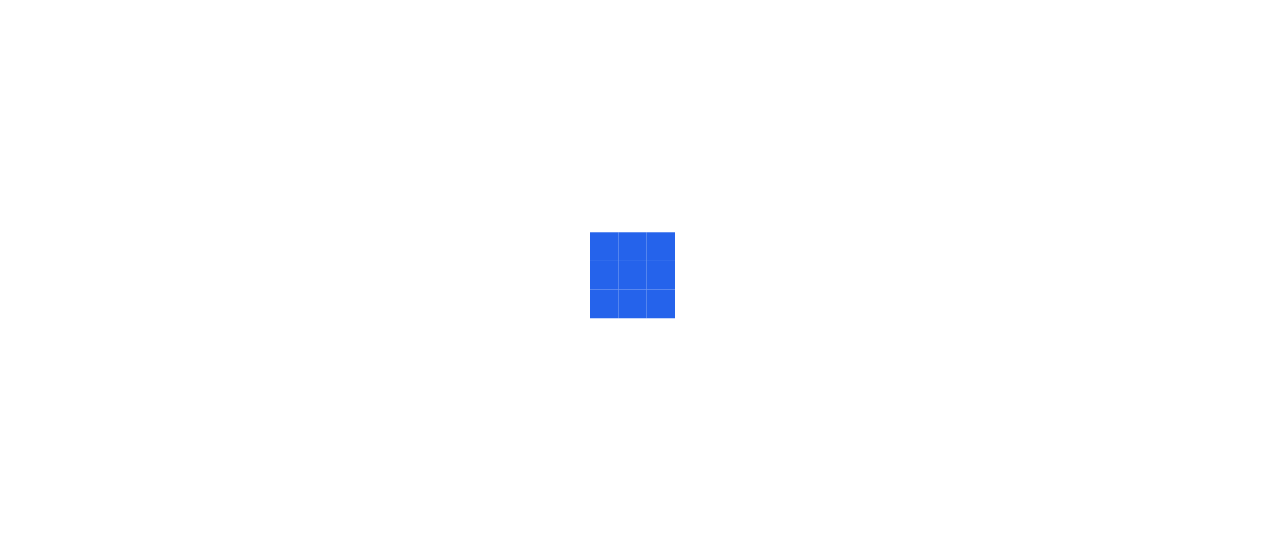scroll, scrollTop: 0, scrollLeft: 0, axis: both 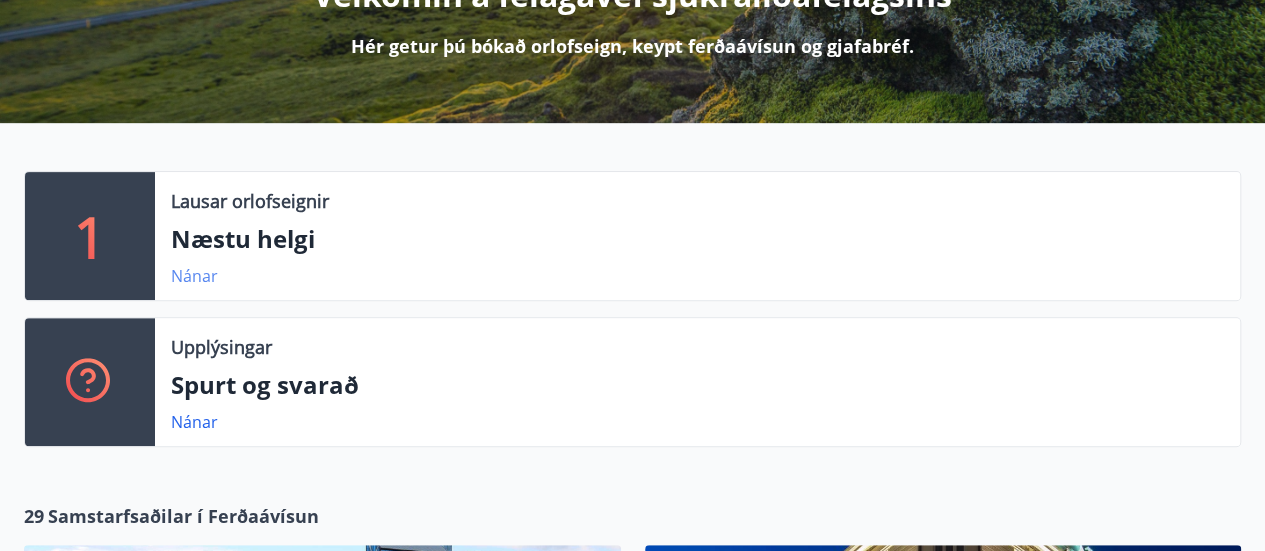 click on "Nánar" at bounding box center (194, 276) 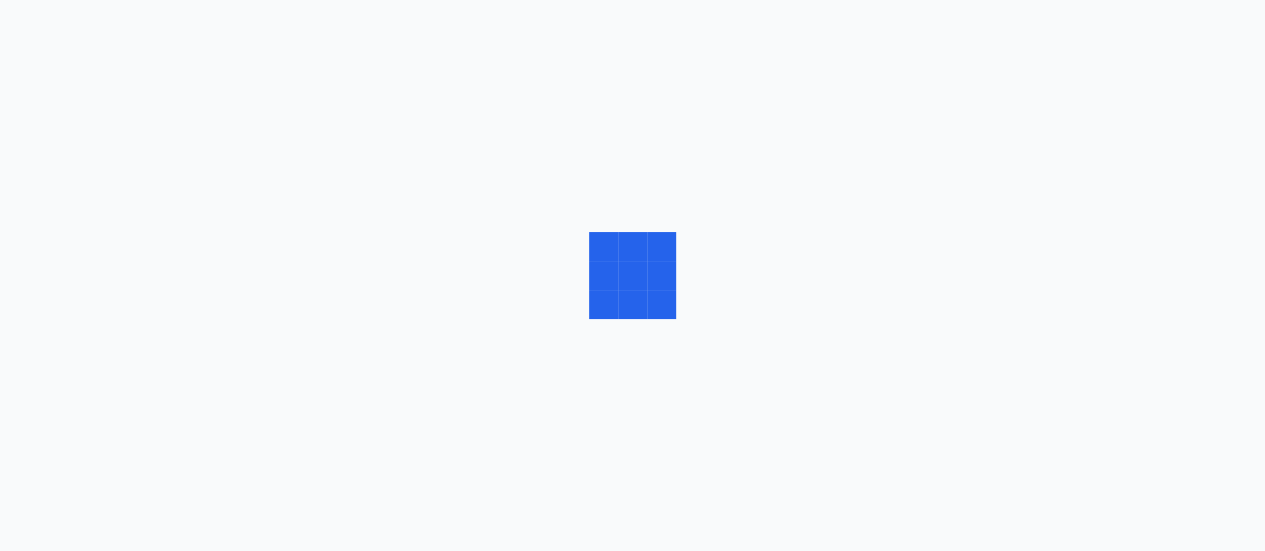 scroll, scrollTop: 0, scrollLeft: 0, axis: both 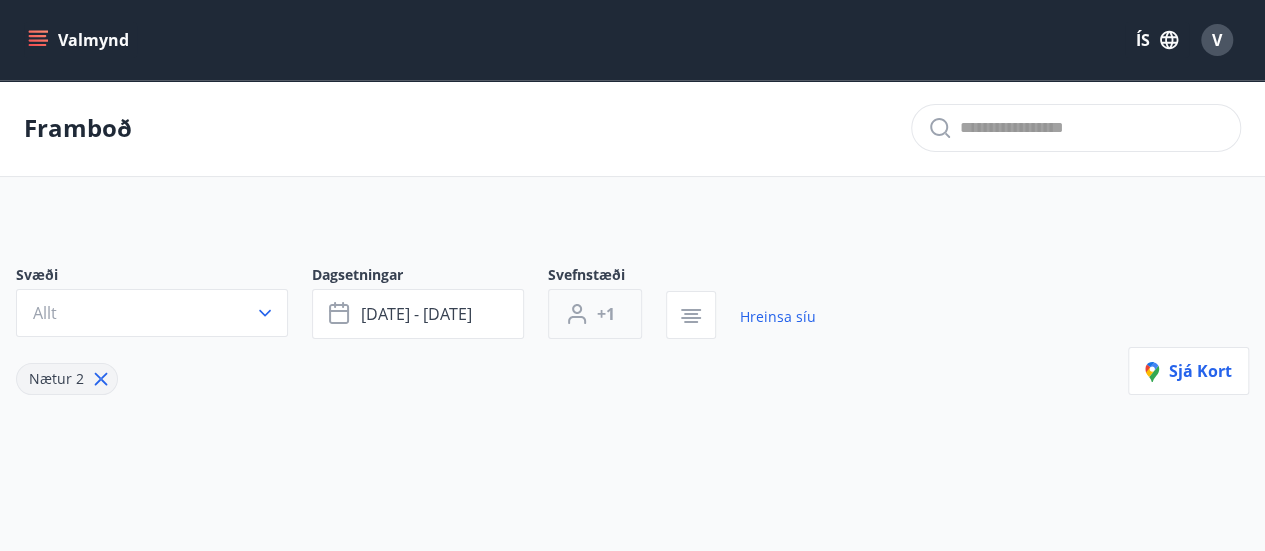 type on "*" 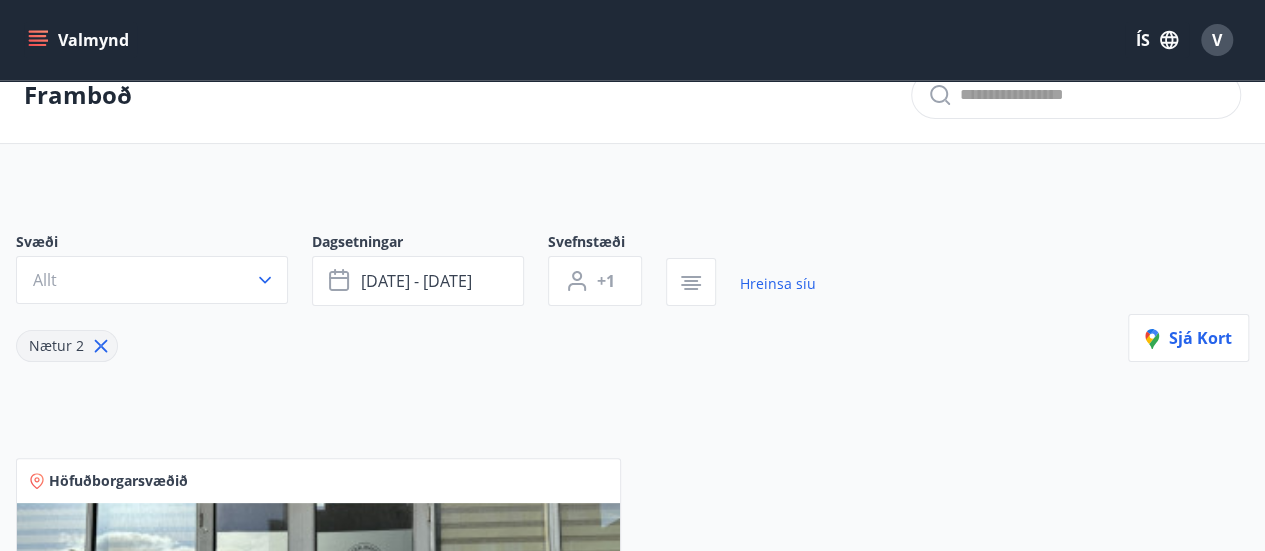 scroll, scrollTop: 0, scrollLeft: 0, axis: both 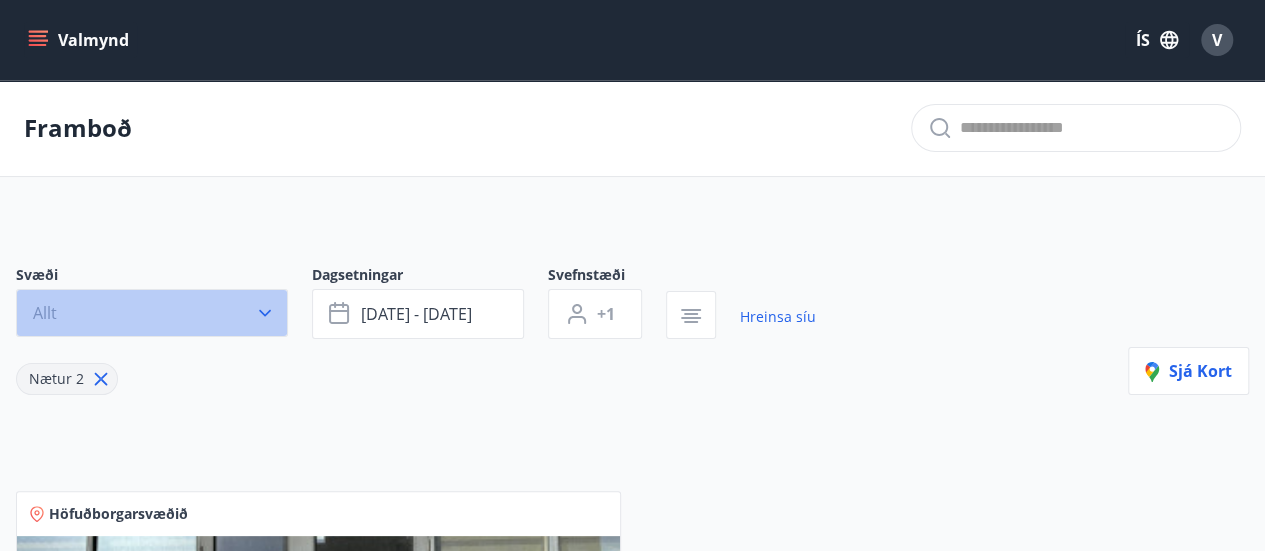 click 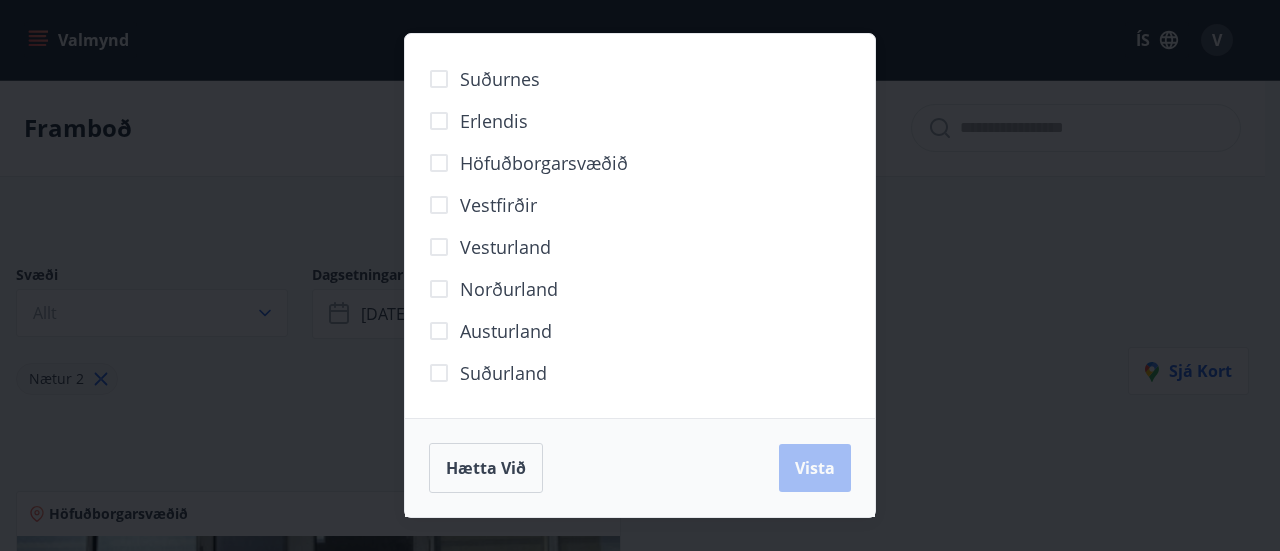 click on "Suðurland" at bounding box center [503, 373] 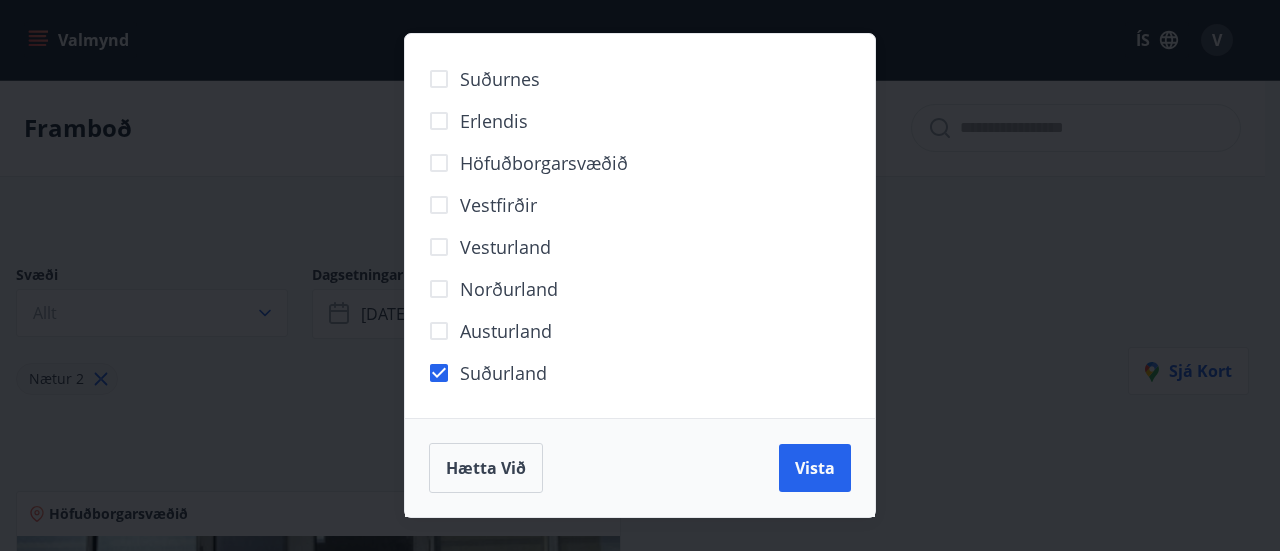 click on "Suðurnes Erlendis Höfuðborgarsvæðið [GEOGRAPHIC_DATA] [GEOGRAPHIC_DATA] [GEOGRAPHIC_DATA] [GEOGRAPHIC_DATA] [GEOGRAPHIC_DATA] við [GEOGRAPHIC_DATA]" at bounding box center [640, 275] 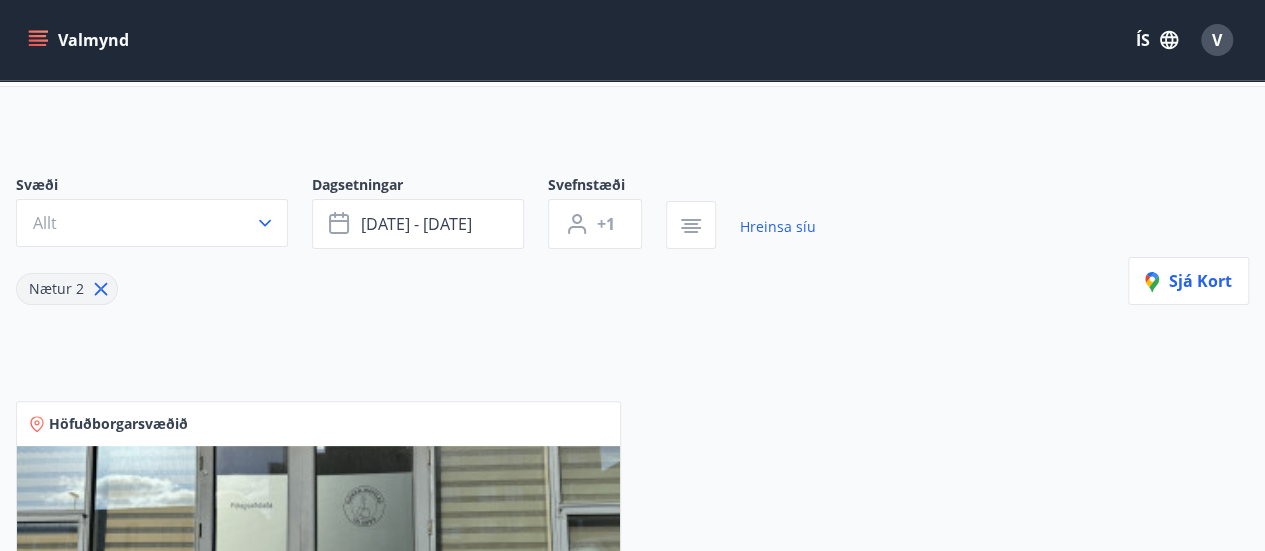 scroll, scrollTop: 0, scrollLeft: 0, axis: both 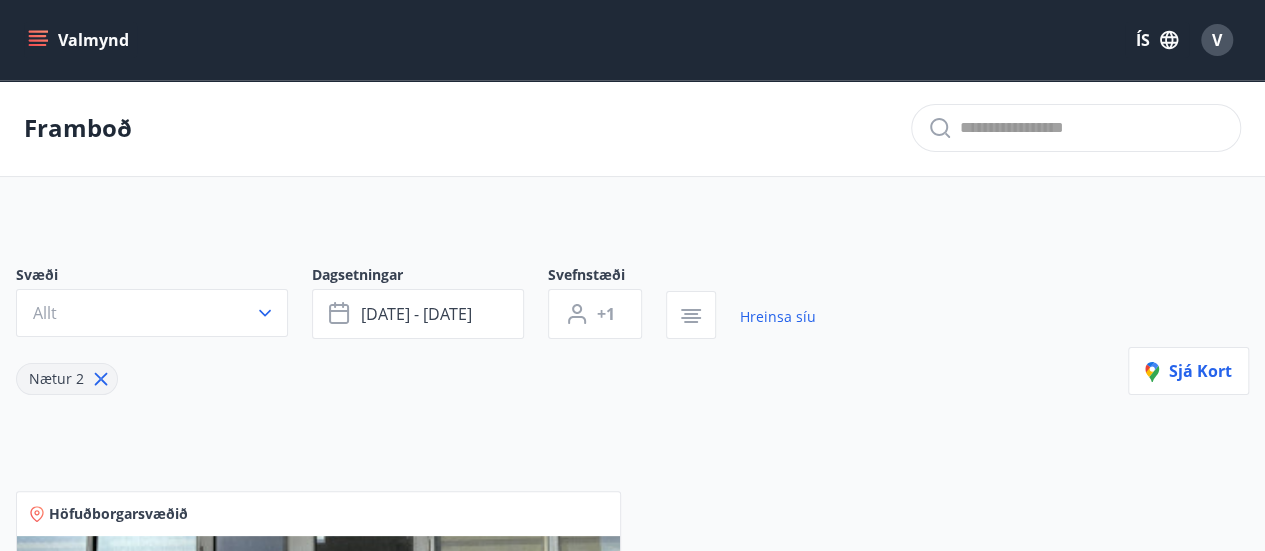 click on "Nætur 2" at bounding box center (56, 378) 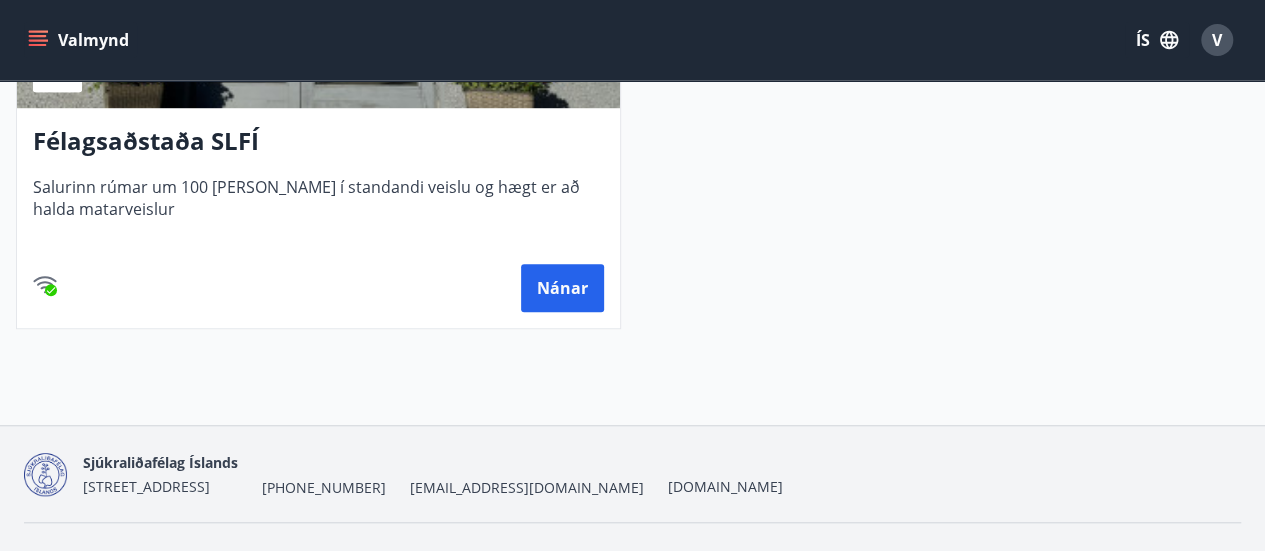 scroll, scrollTop: 720, scrollLeft: 0, axis: vertical 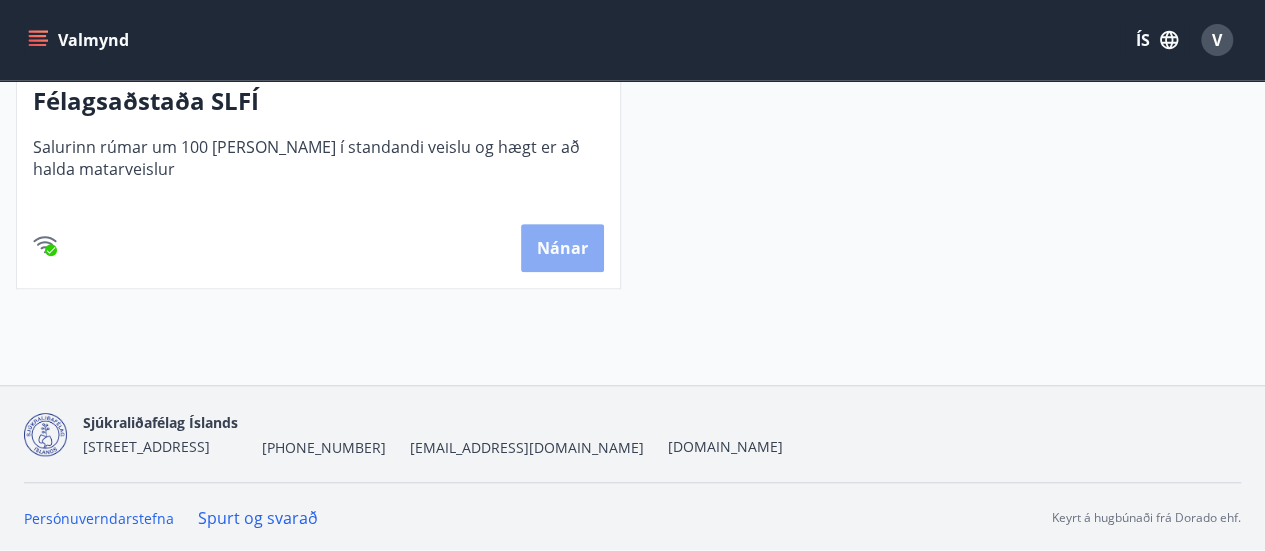 click on "Nánar" at bounding box center [562, 248] 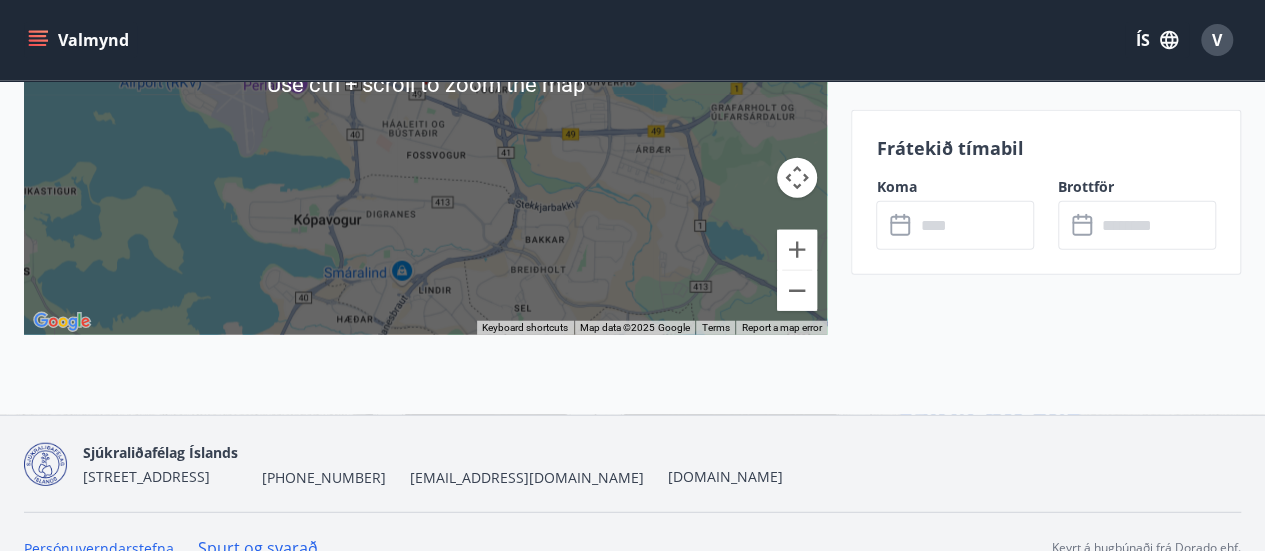 scroll, scrollTop: 2427, scrollLeft: 0, axis: vertical 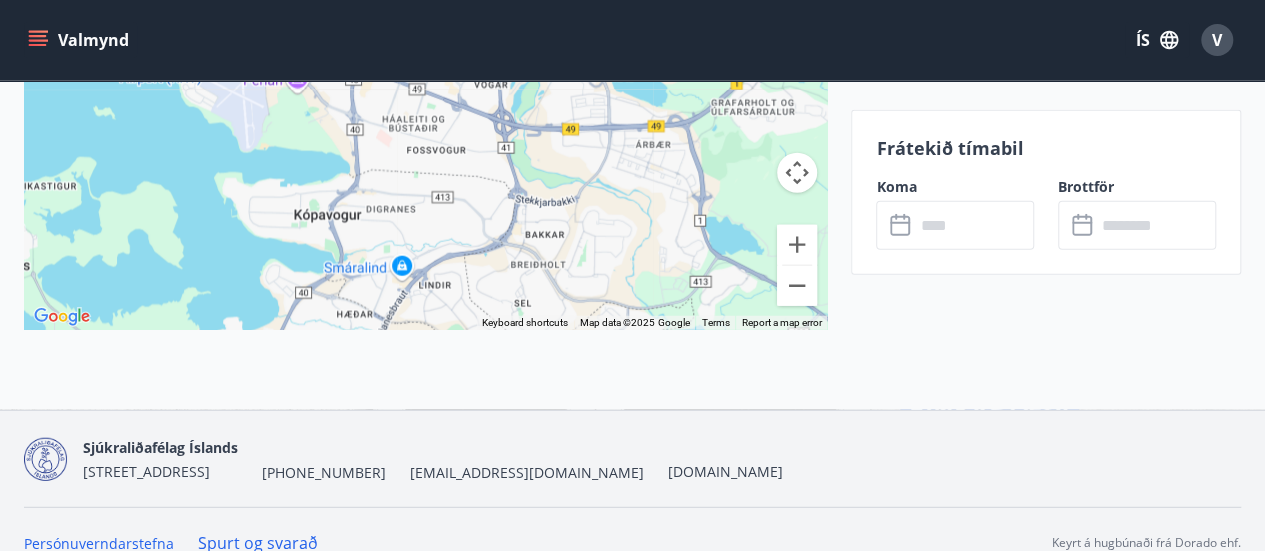 click on "V" at bounding box center [1217, 40] 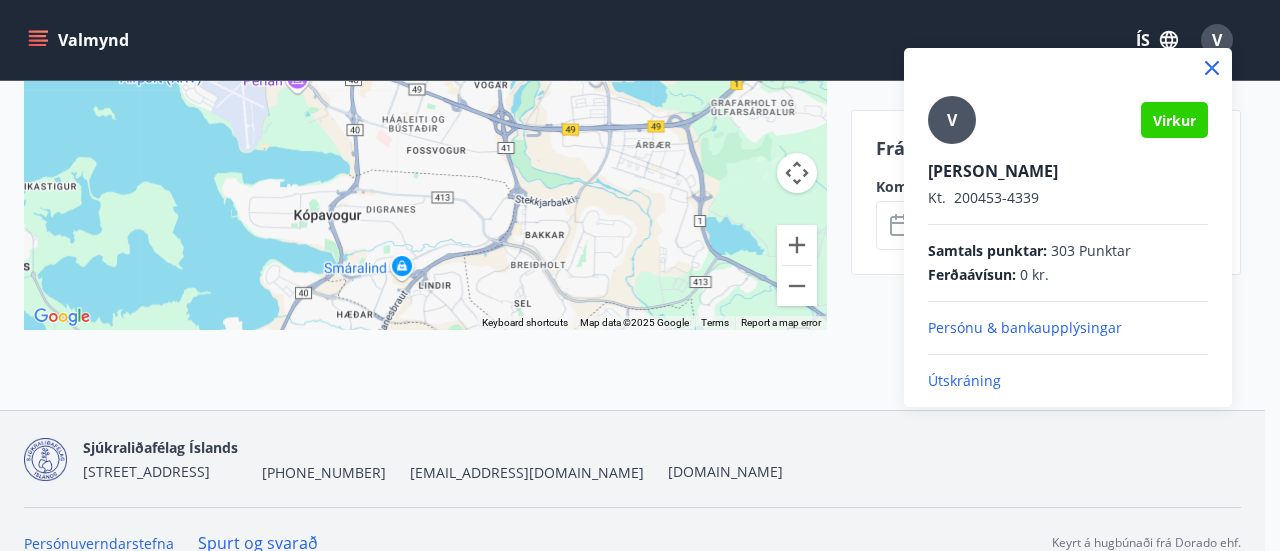 click at bounding box center (640, 275) 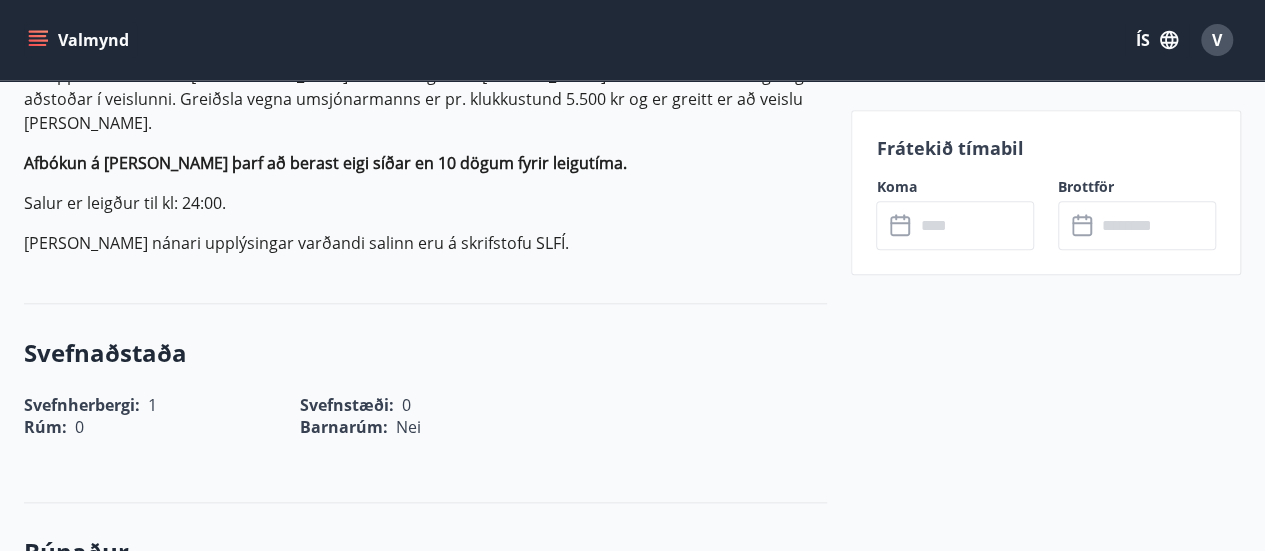 scroll, scrollTop: 827, scrollLeft: 0, axis: vertical 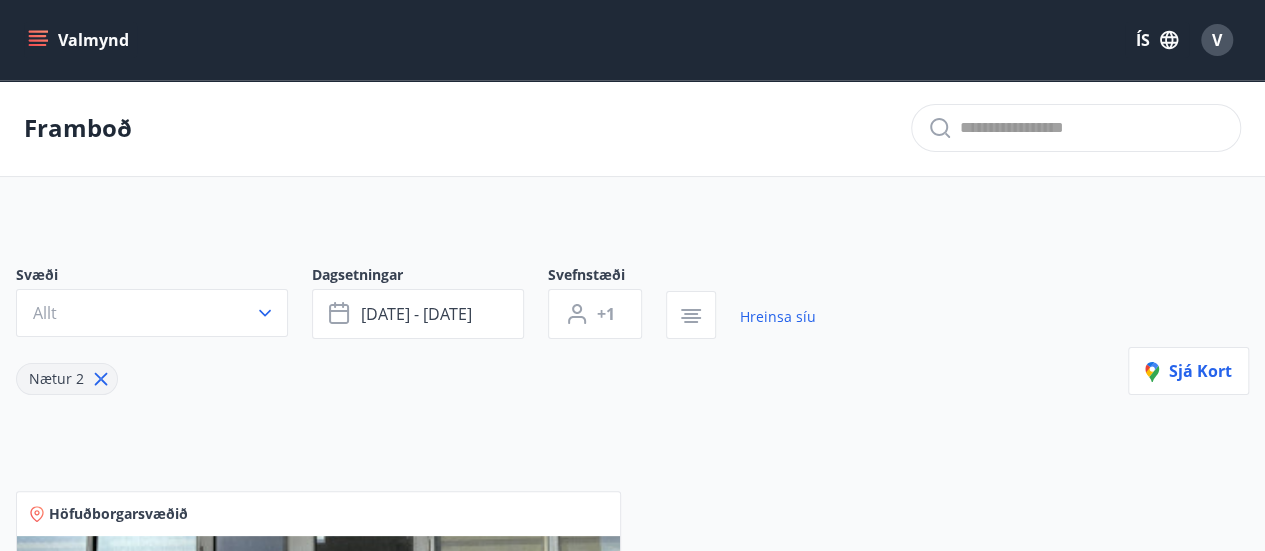 click on "Framboð" at bounding box center (78, 128) 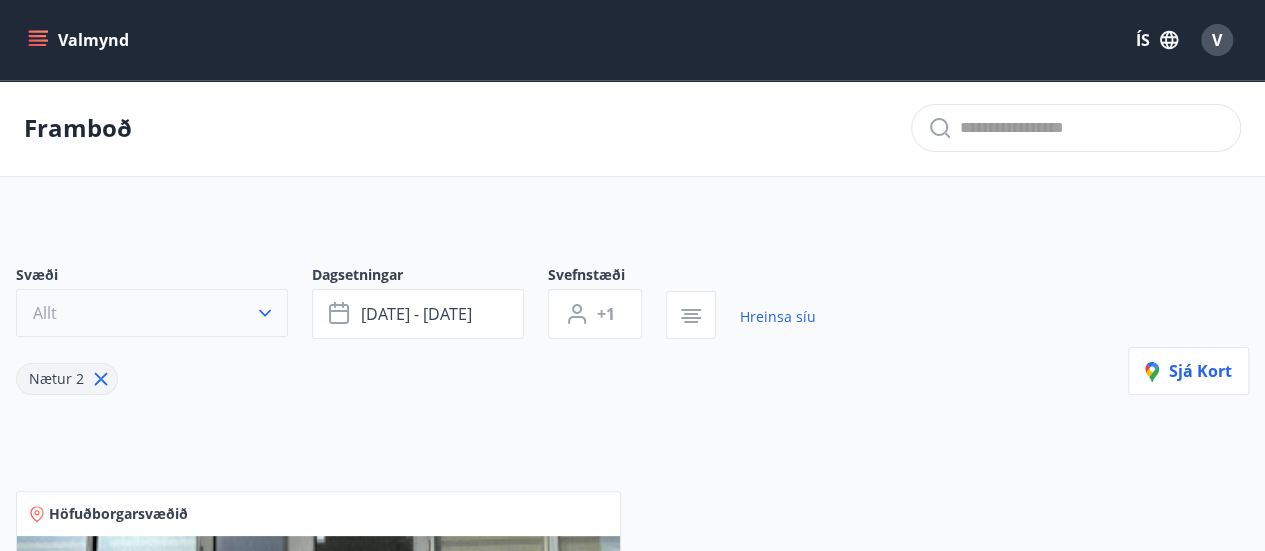 click 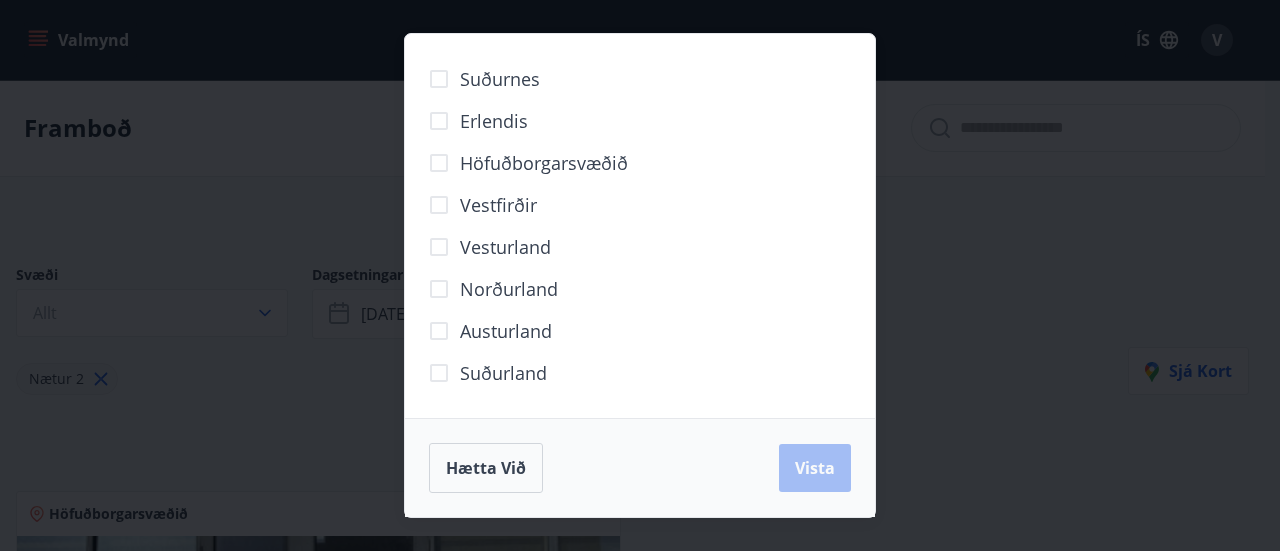 click on "Erlendis" at bounding box center [494, 121] 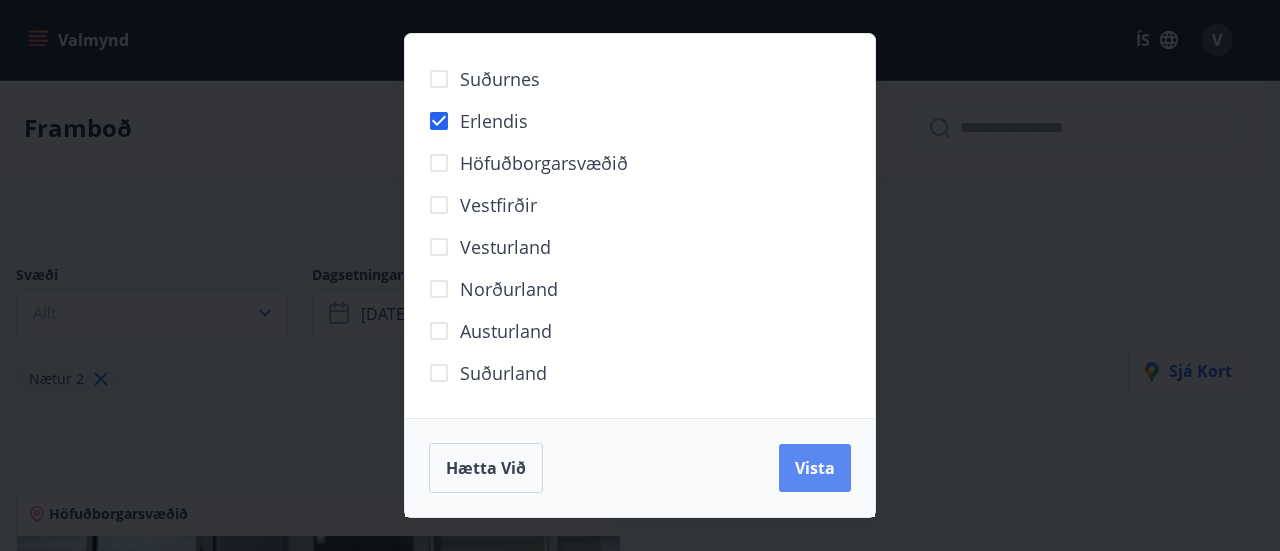 click on "Vista" at bounding box center [815, 468] 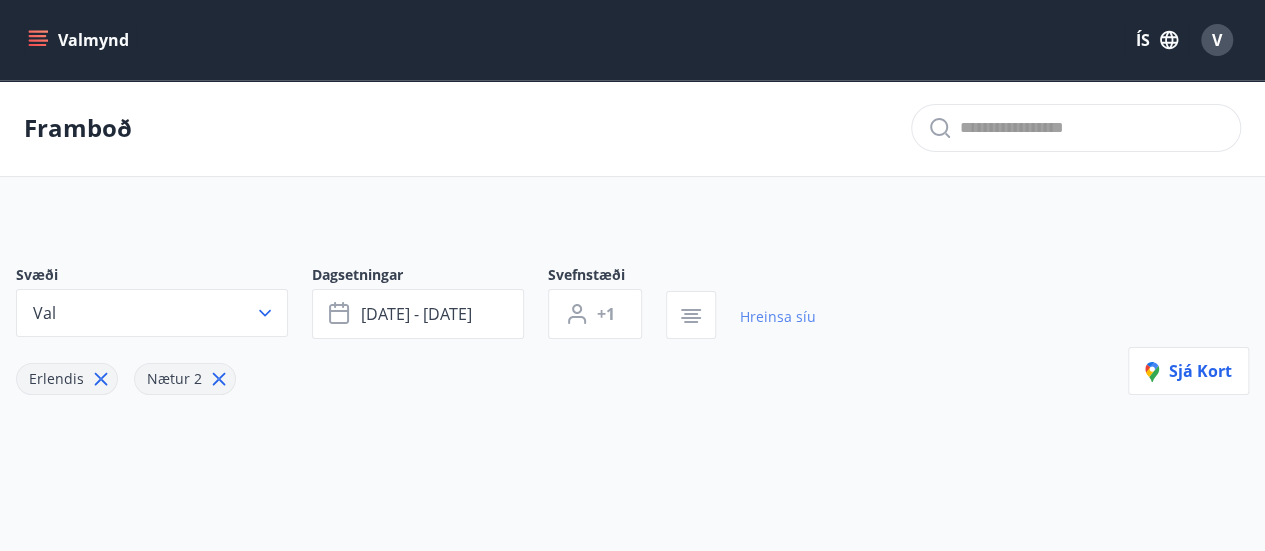 click on "Hreinsa síu" at bounding box center (778, 317) 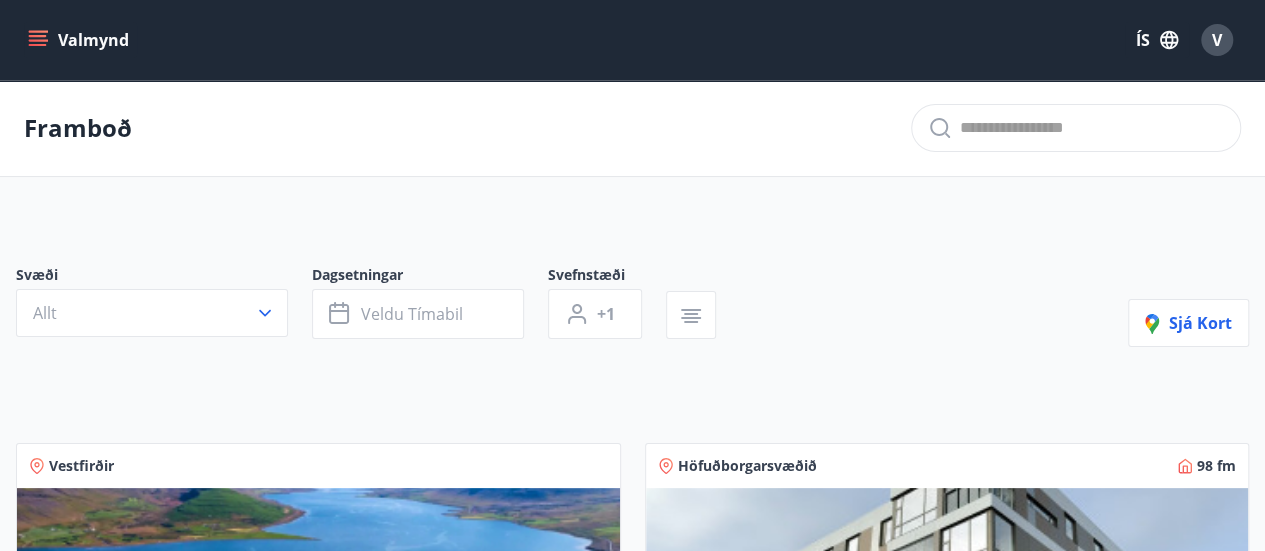 type on "*" 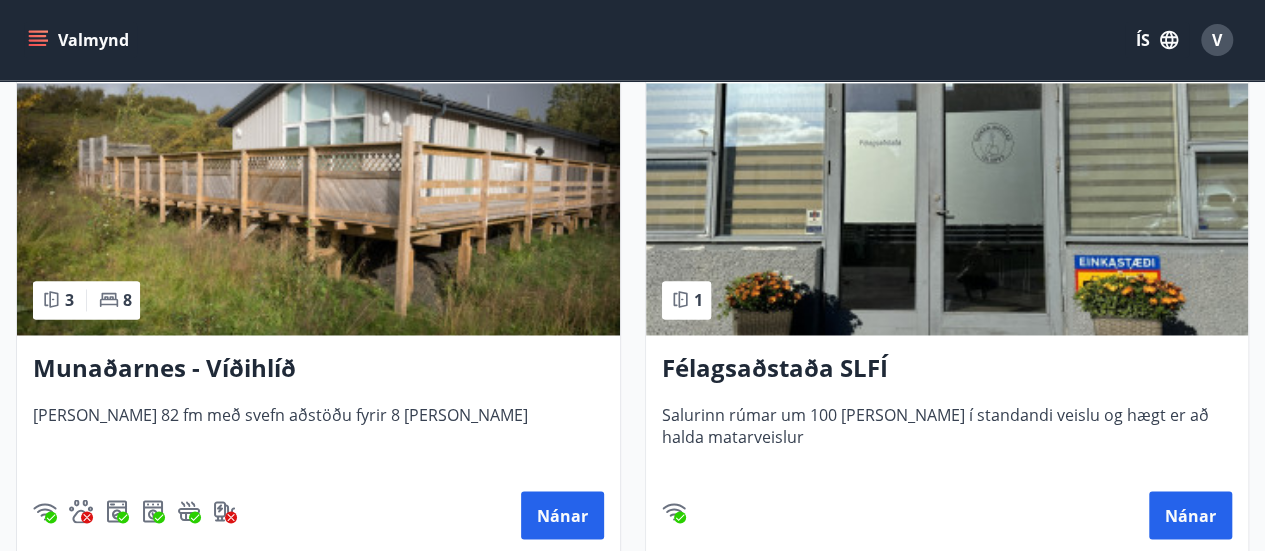 scroll, scrollTop: 1600, scrollLeft: 0, axis: vertical 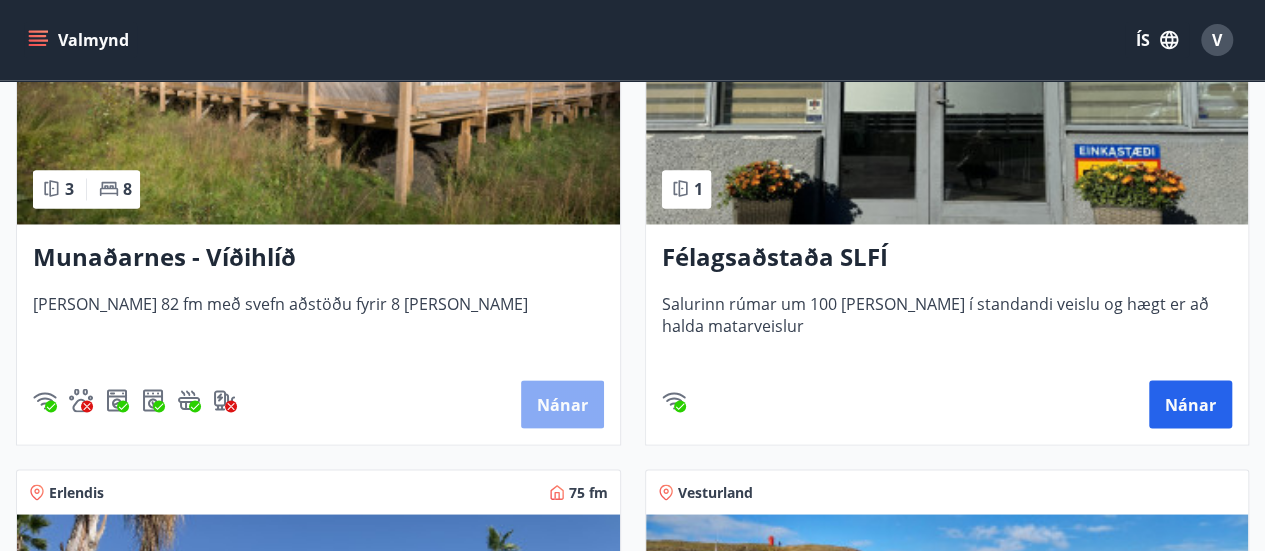 click on "Nánar" at bounding box center (562, 404) 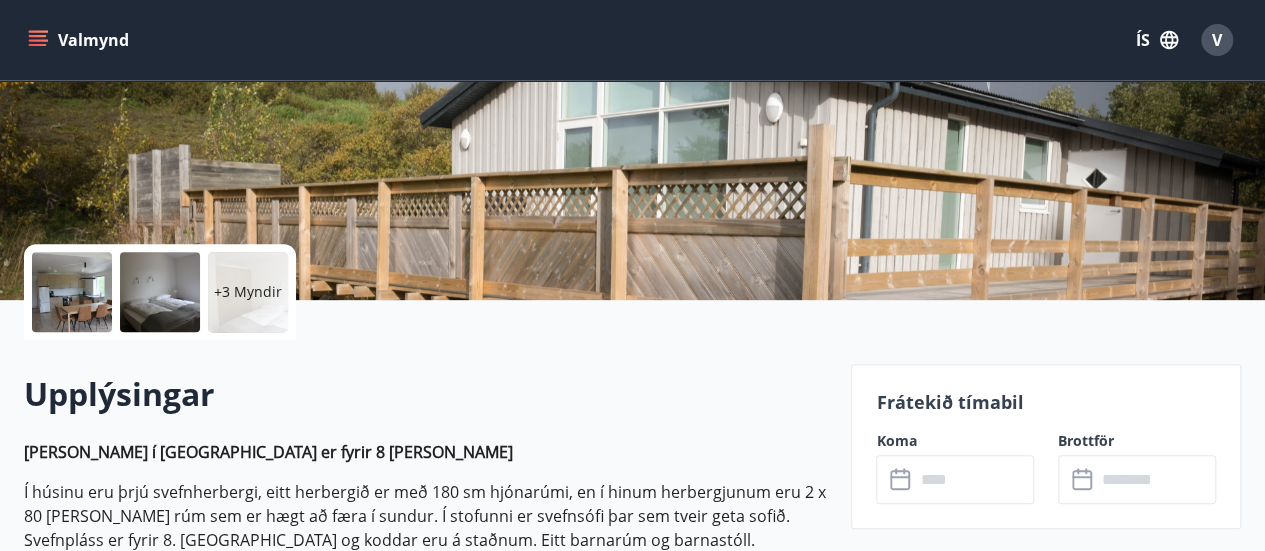 scroll, scrollTop: 0, scrollLeft: 0, axis: both 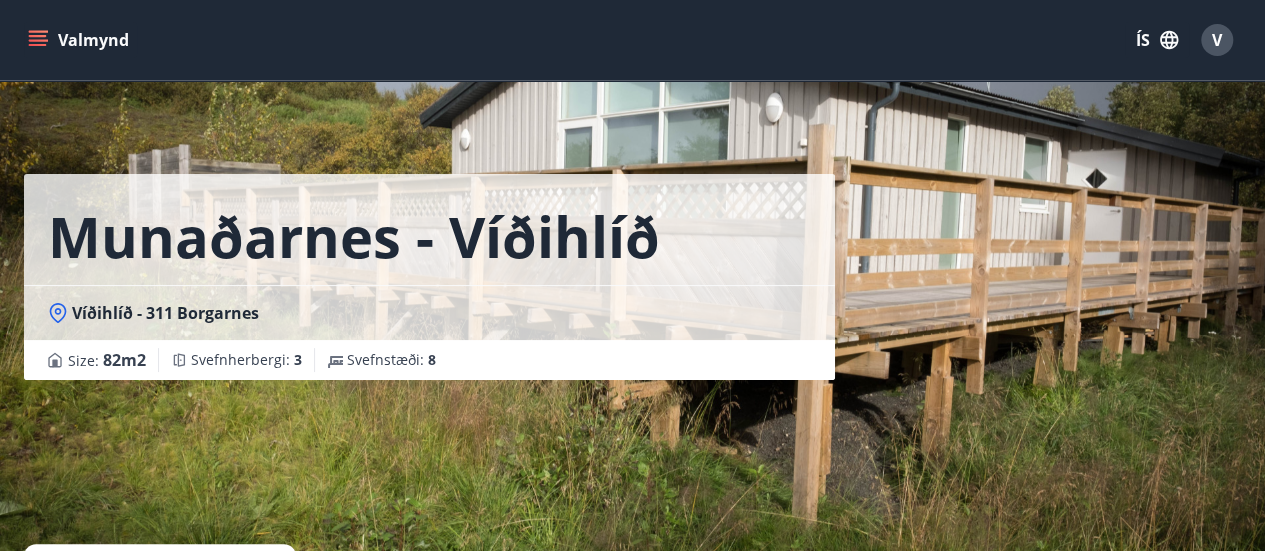 click 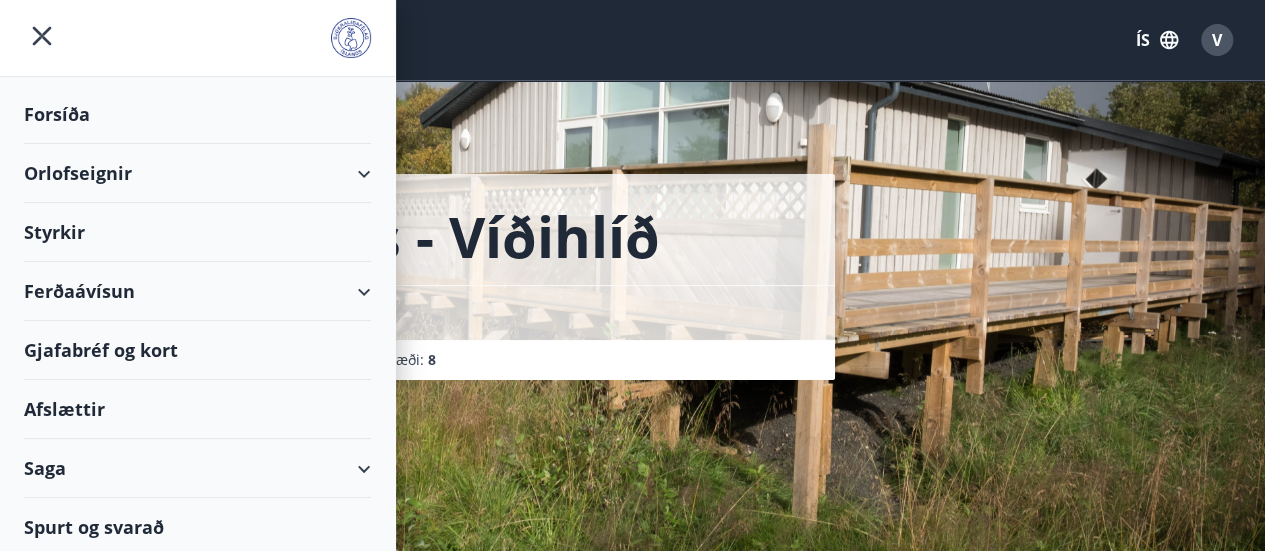 scroll, scrollTop: 6, scrollLeft: 0, axis: vertical 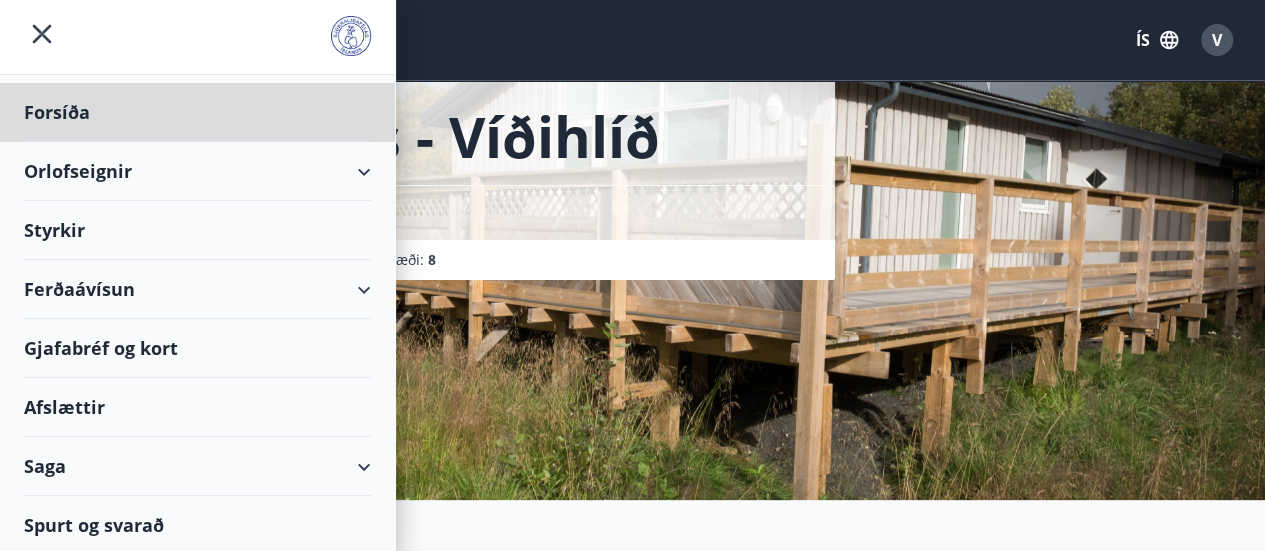 click on "Styrkir" at bounding box center [197, 112] 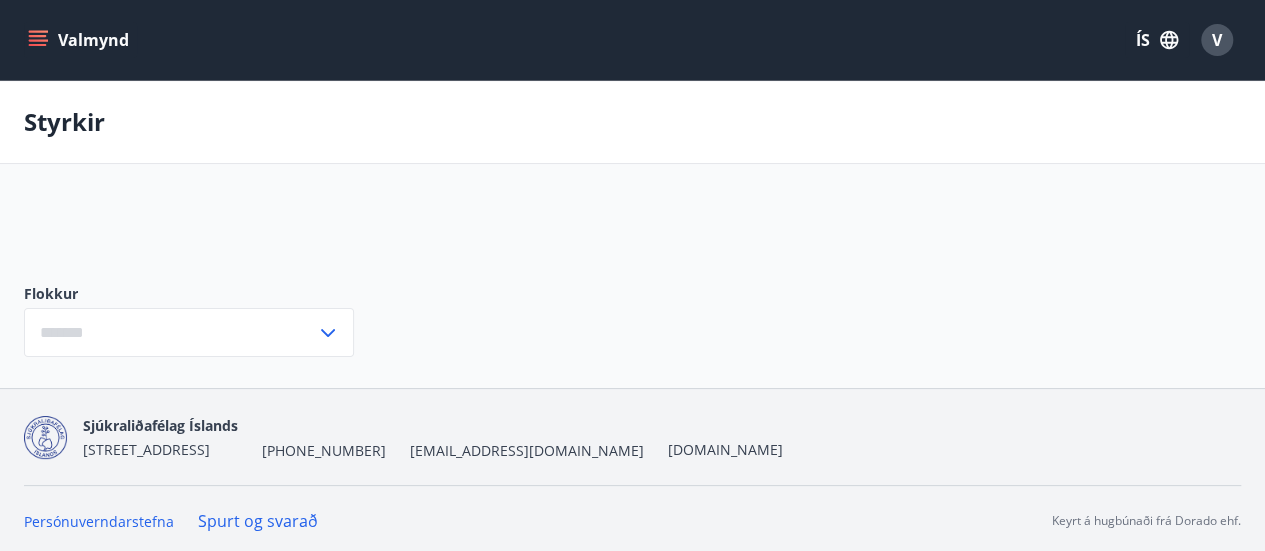 type on "***" 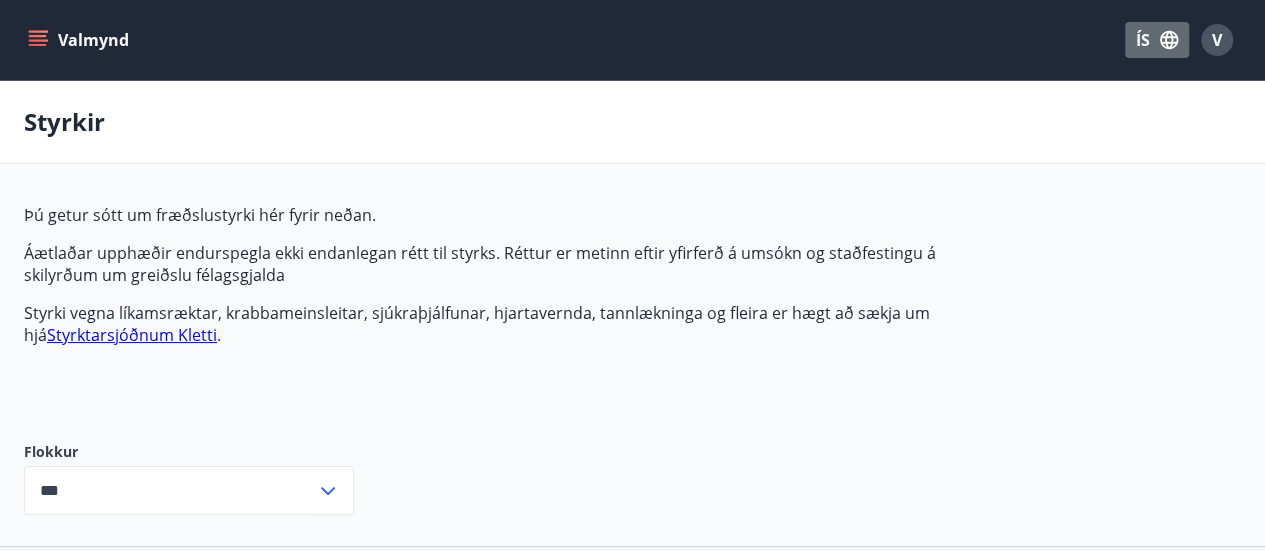 click on "ÍS" at bounding box center (1157, 40) 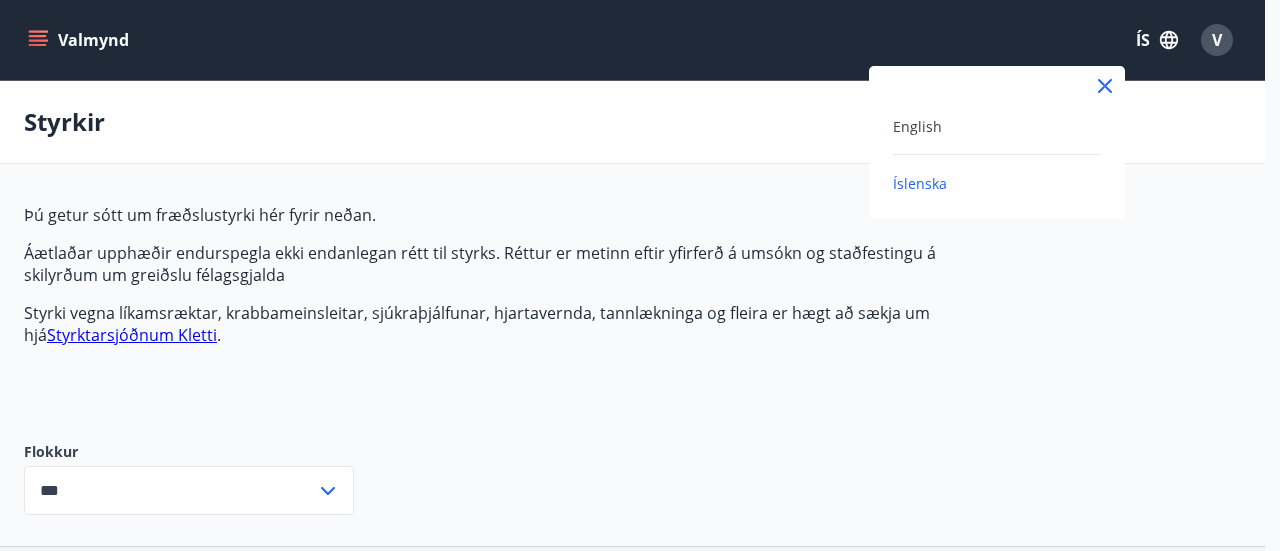 click at bounding box center (640, 275) 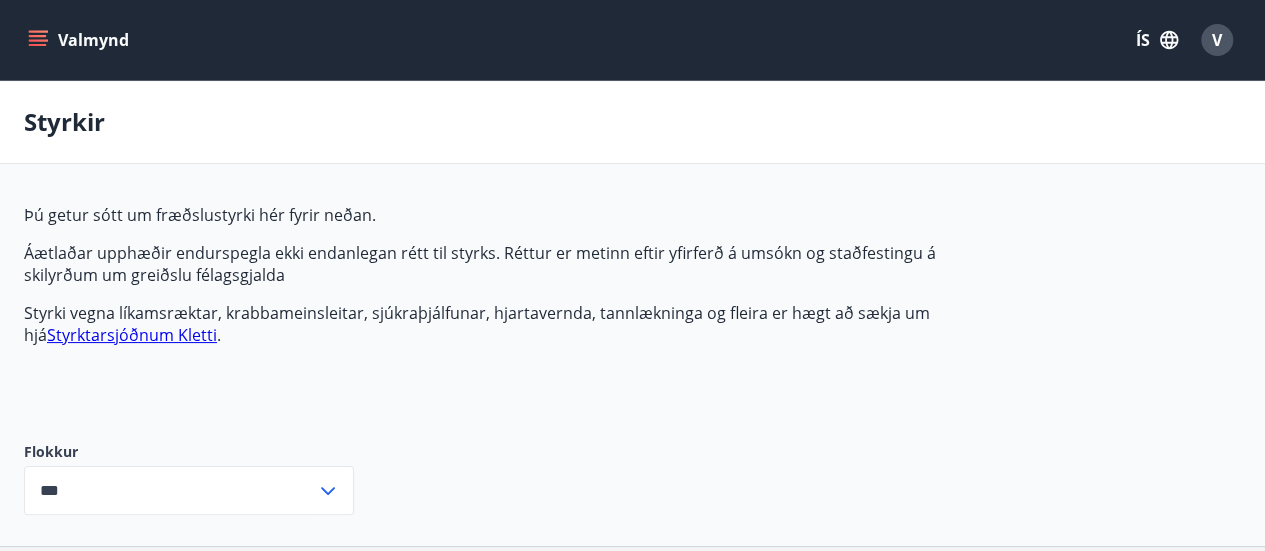 click 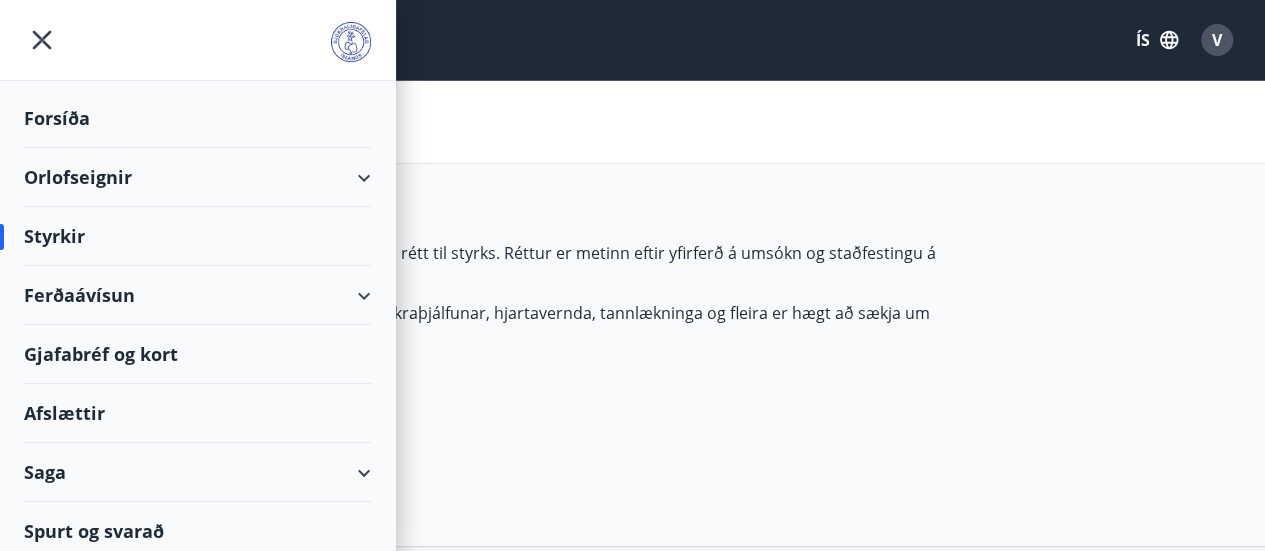 click on "Orlofseignir" at bounding box center (197, 177) 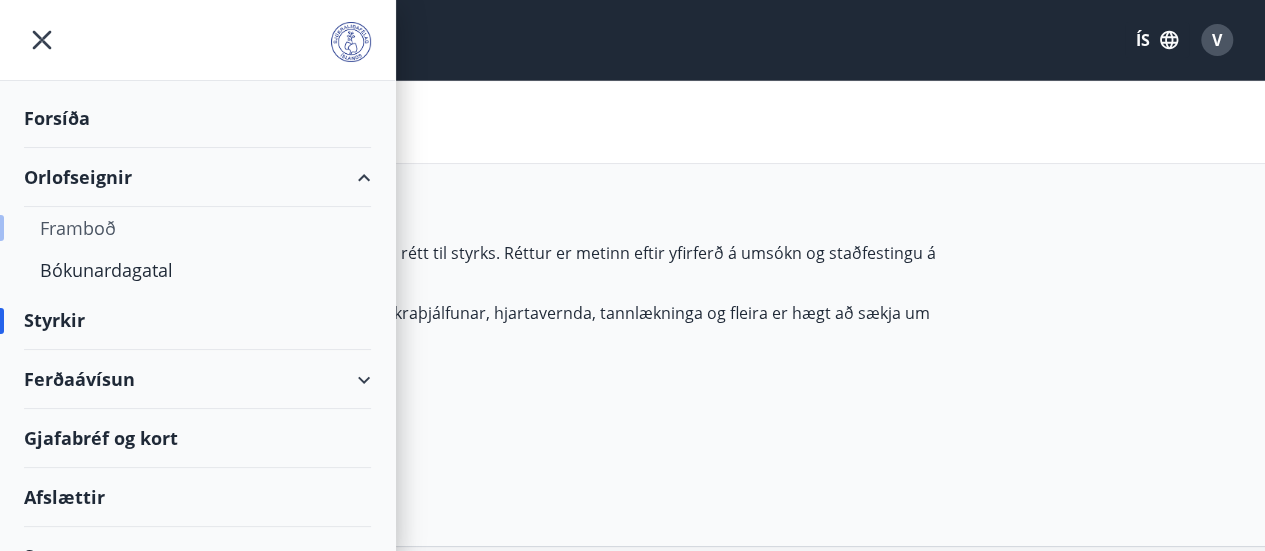 click on "Framboð" at bounding box center (197, 228) 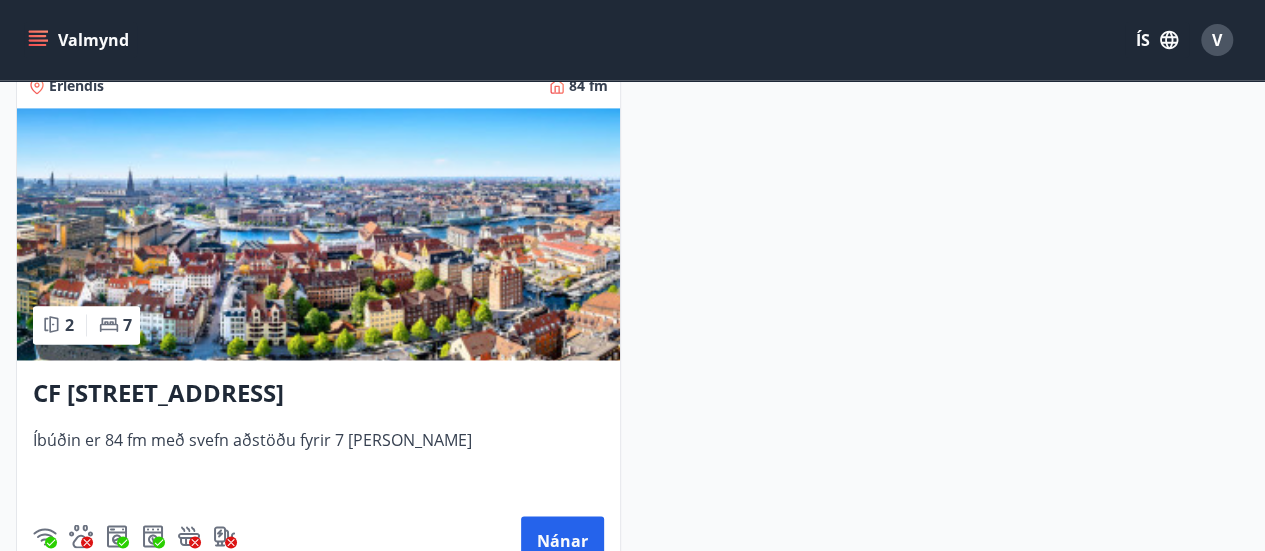 scroll, scrollTop: 5300, scrollLeft: 0, axis: vertical 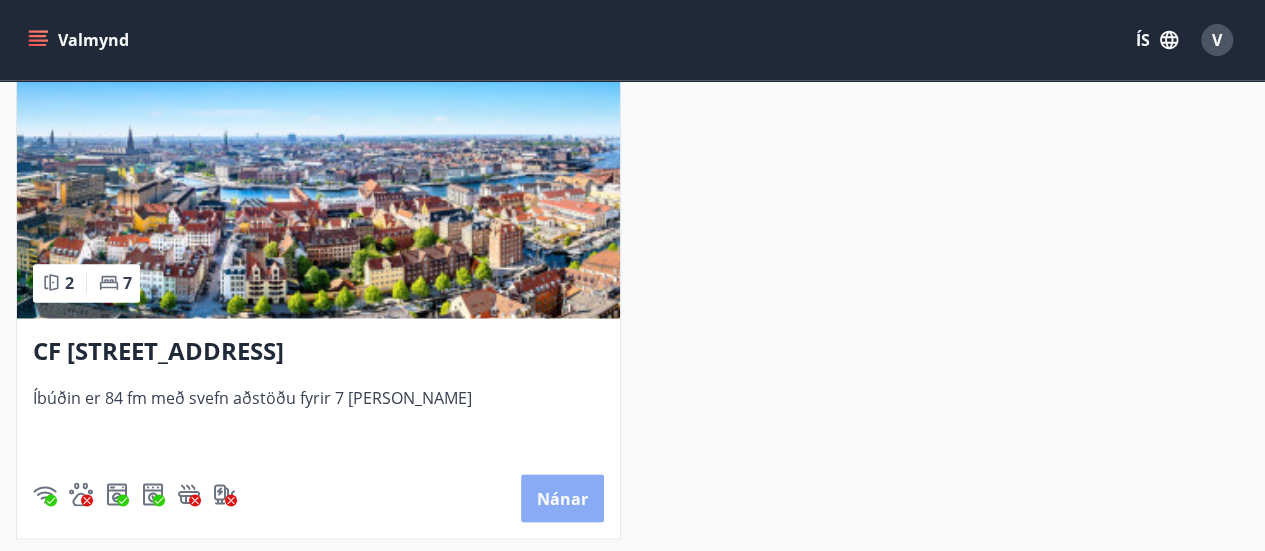 click on "Nánar" at bounding box center [562, 498] 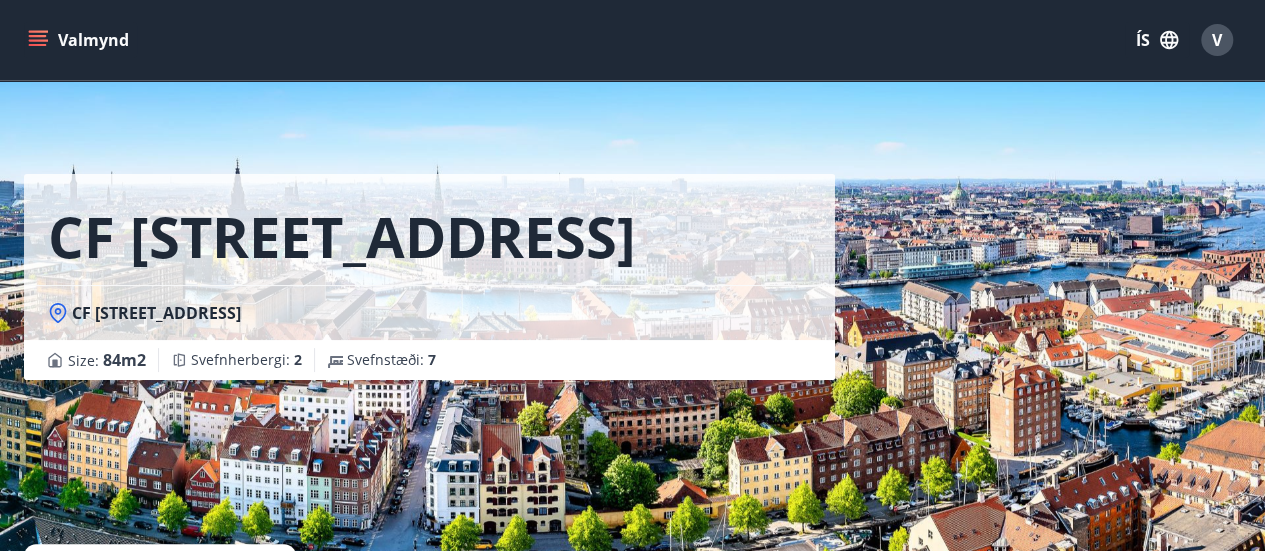 scroll, scrollTop: 0, scrollLeft: 0, axis: both 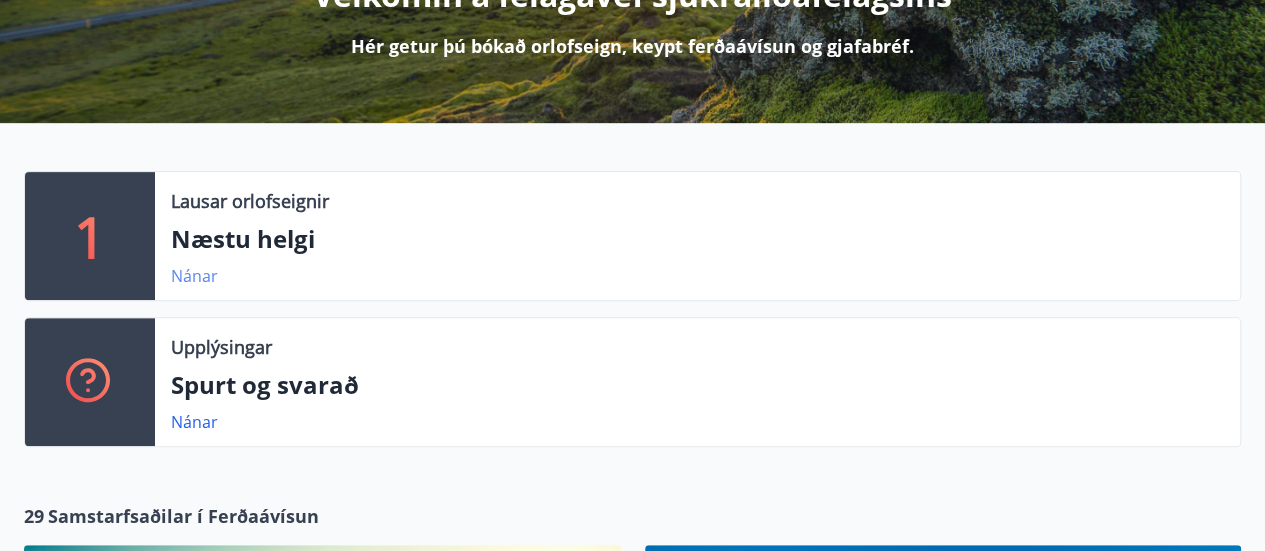 click on "Nánar" at bounding box center [194, 276] 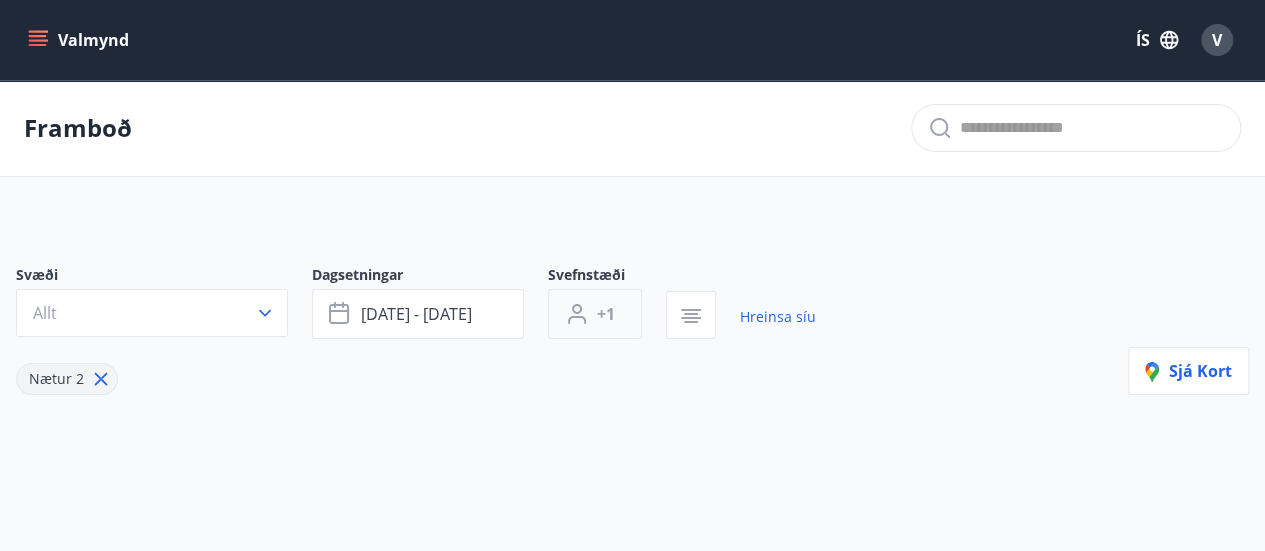 type on "*" 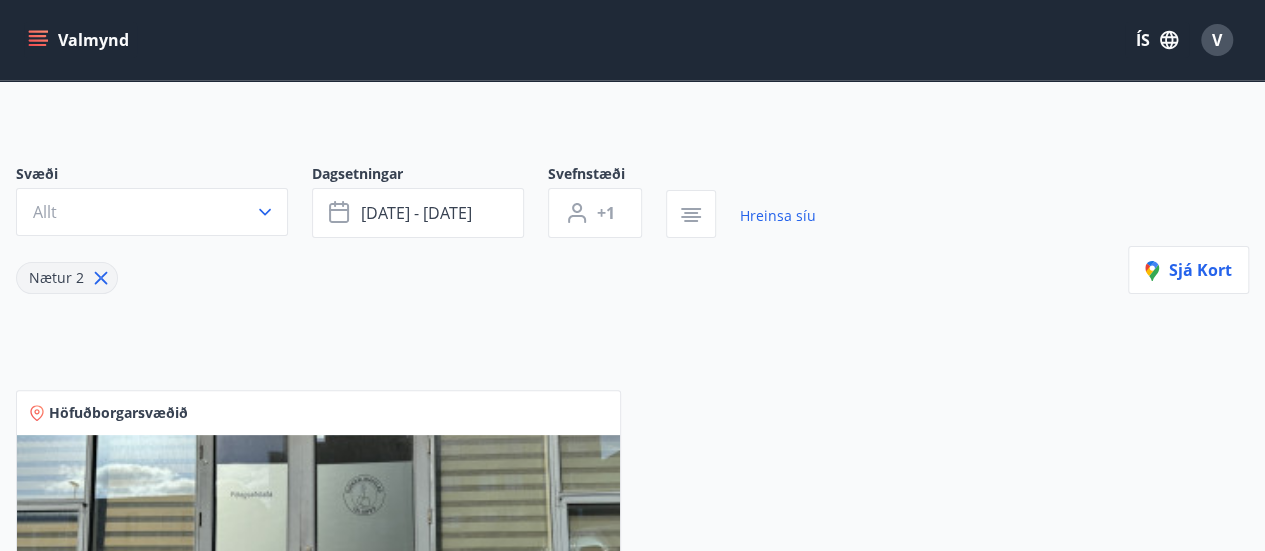 scroll, scrollTop: 100, scrollLeft: 0, axis: vertical 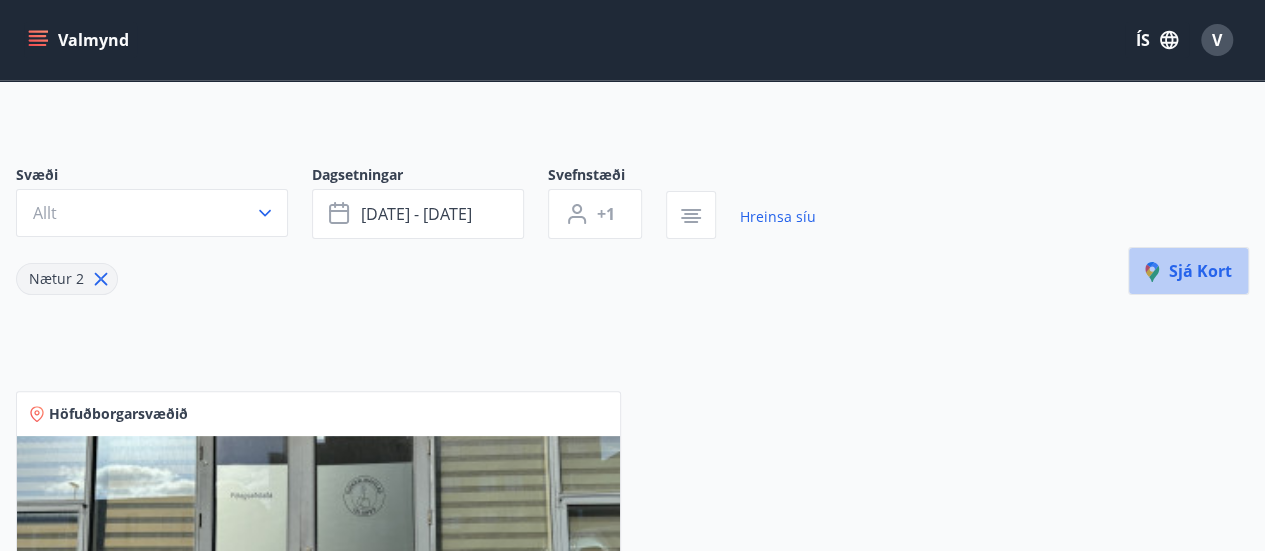 click on "Sjá kort" at bounding box center (1188, 271) 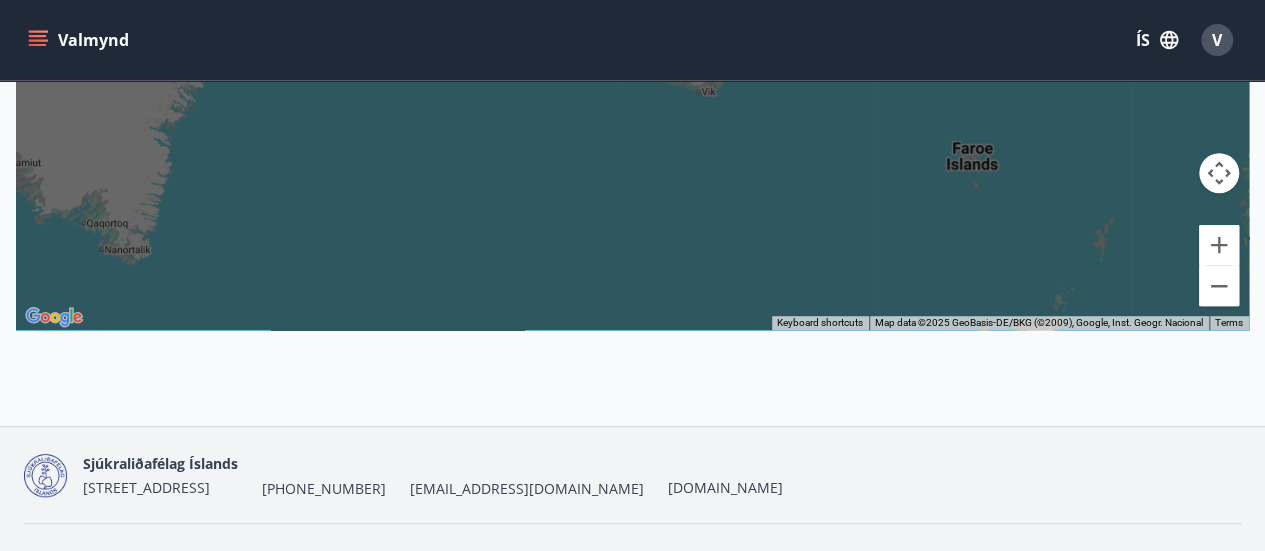 scroll, scrollTop: 545, scrollLeft: 0, axis: vertical 